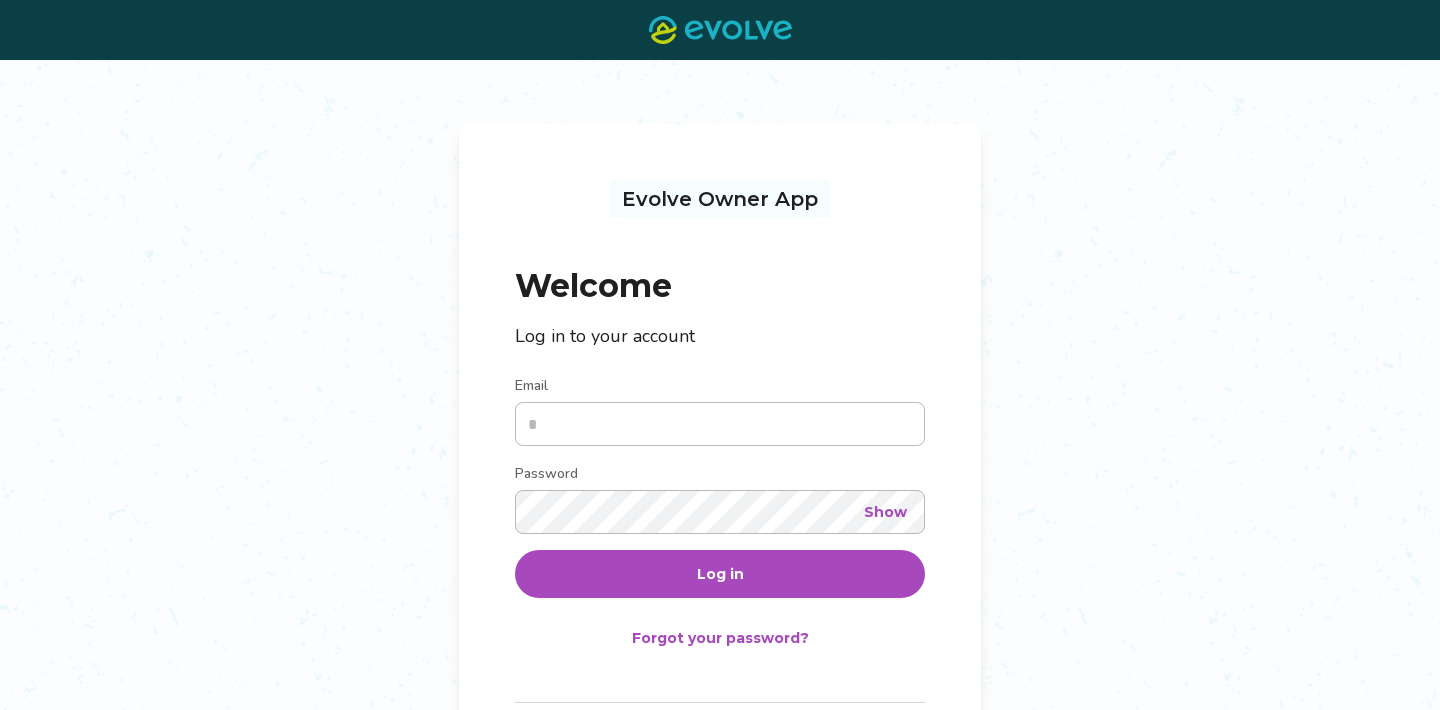scroll, scrollTop: 0, scrollLeft: 0, axis: both 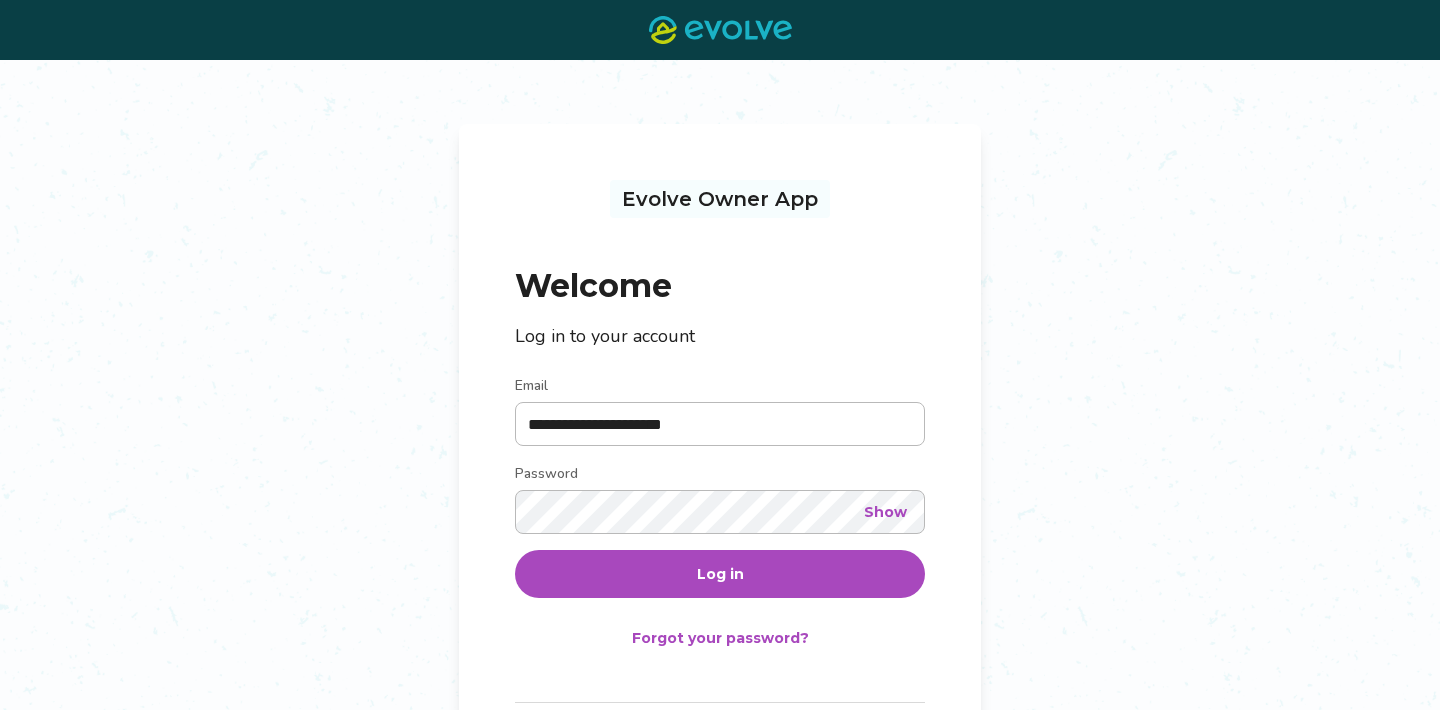 type on "**********" 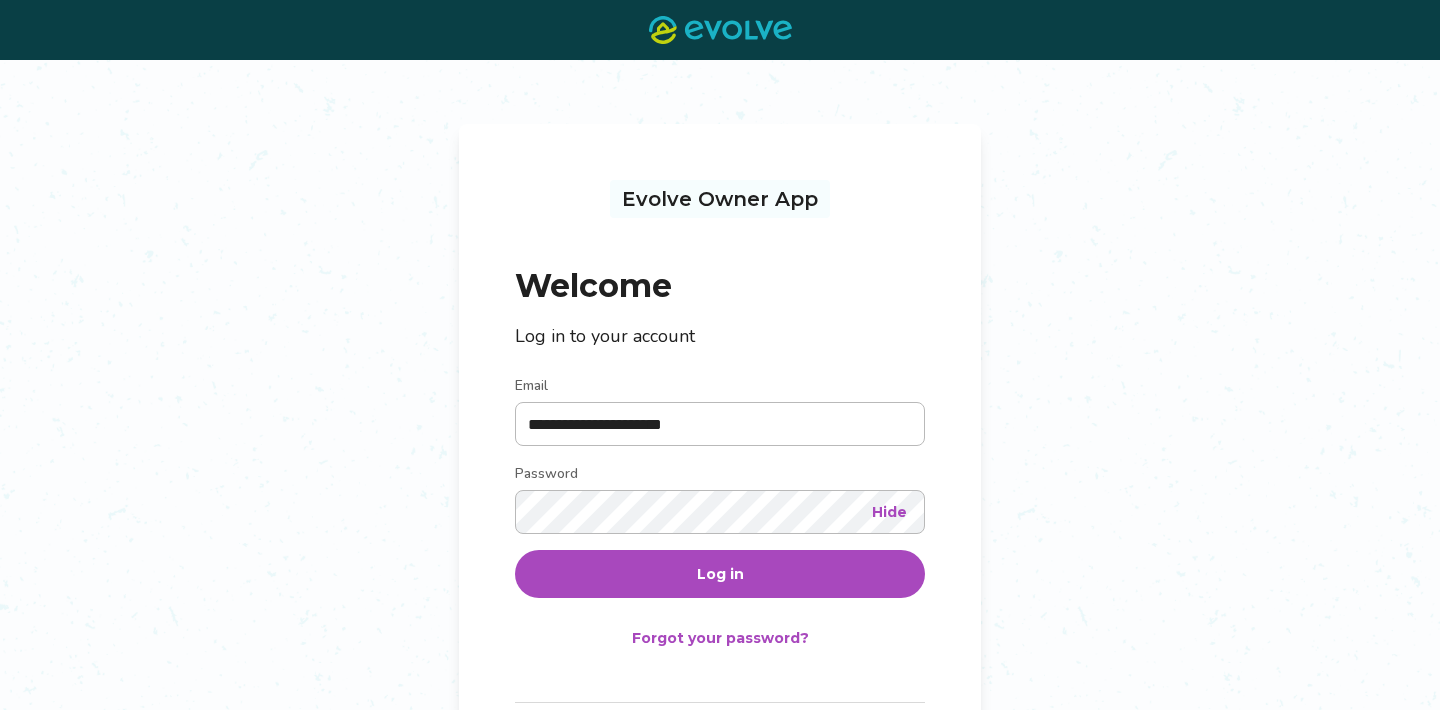 click on "Log in" at bounding box center (720, 574) 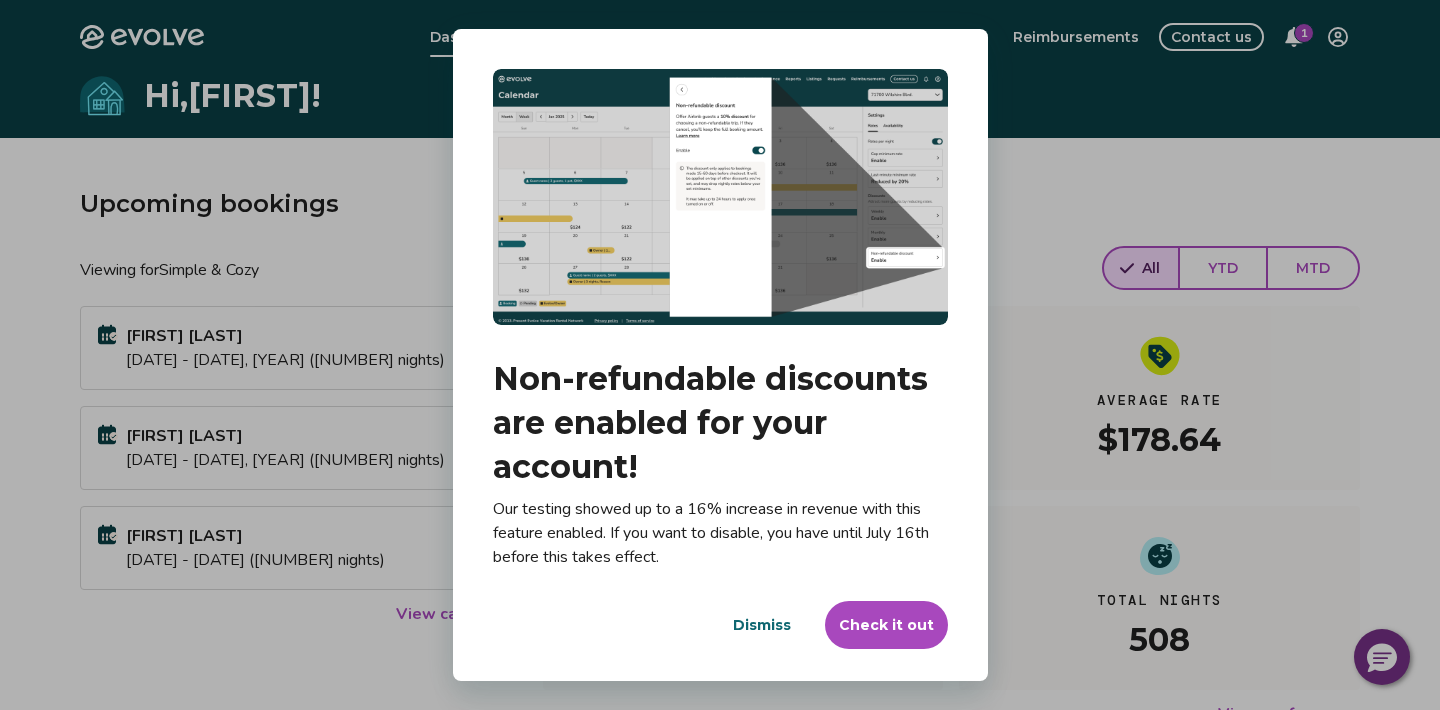 click on "Dismiss" at bounding box center (762, 625) 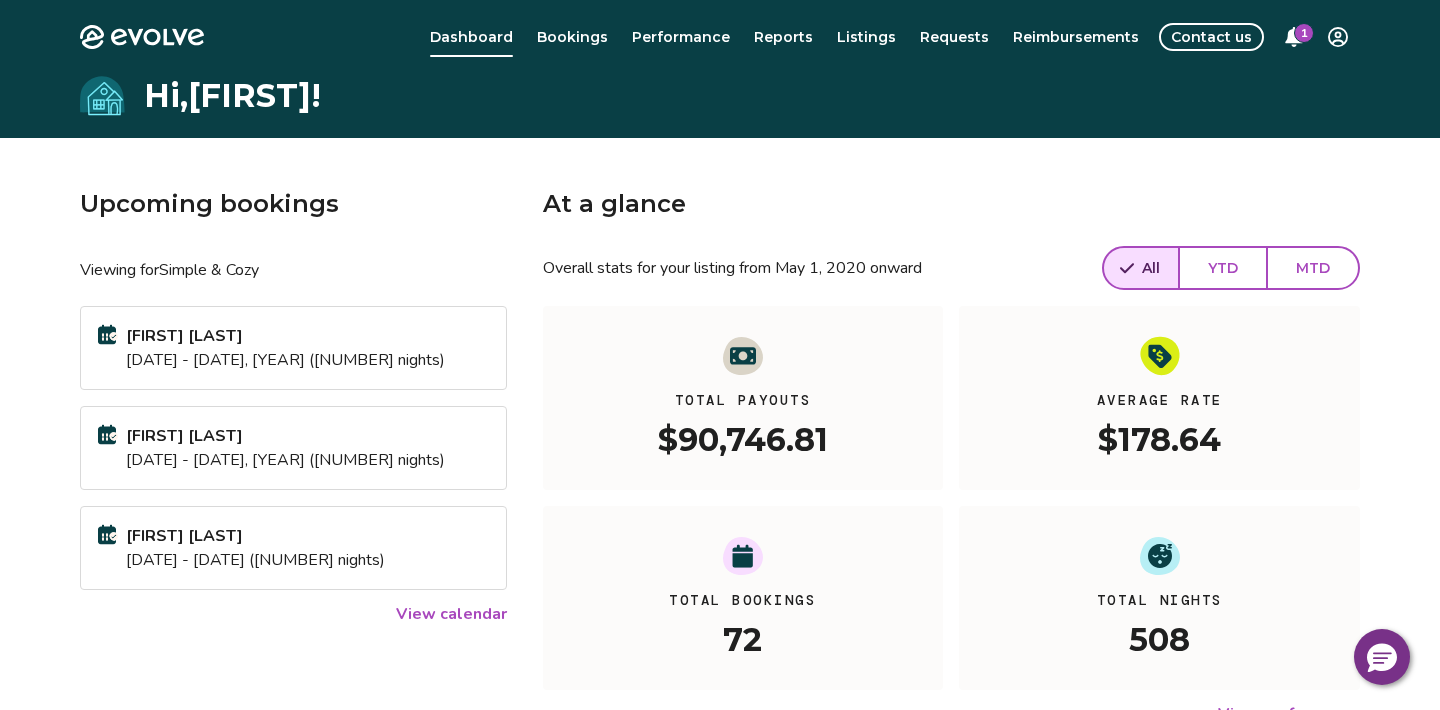click on "[FIRST] [LAST]" at bounding box center [285, 436] 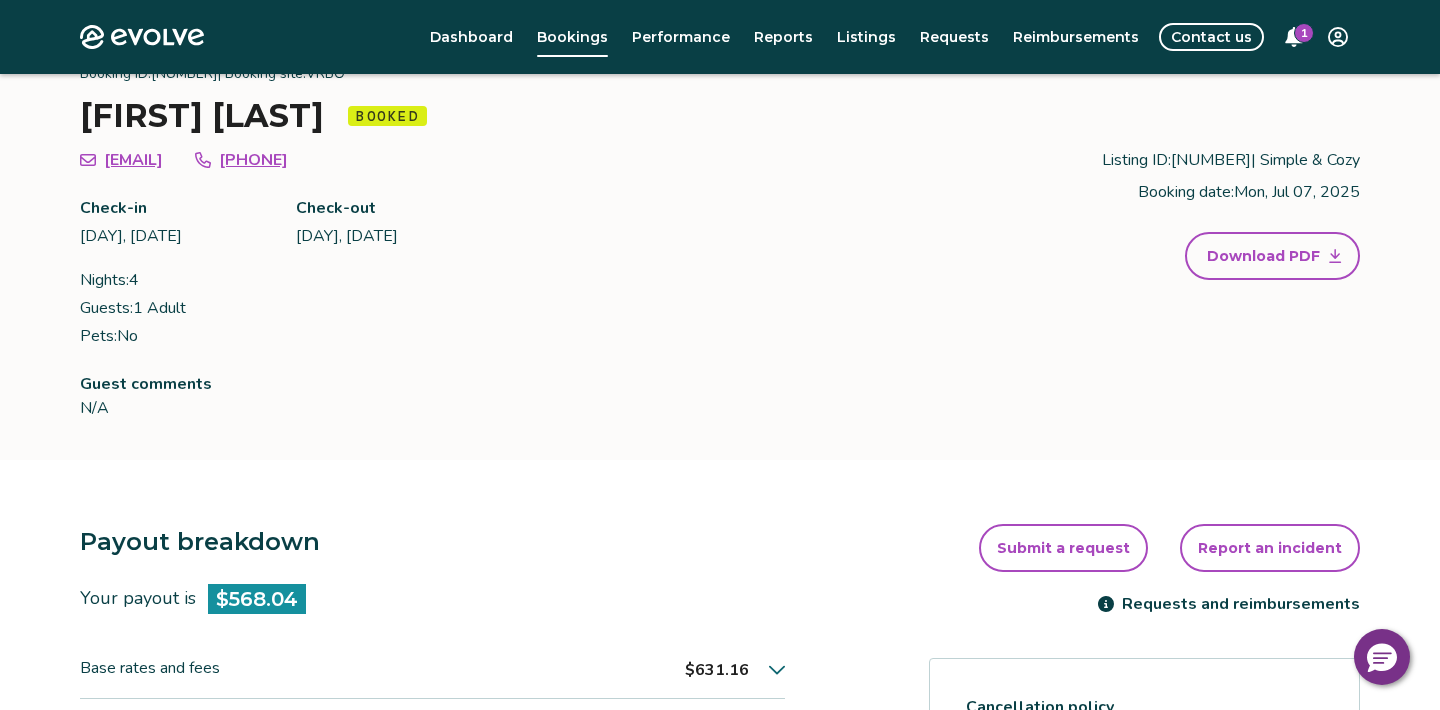 scroll, scrollTop: 0, scrollLeft: 0, axis: both 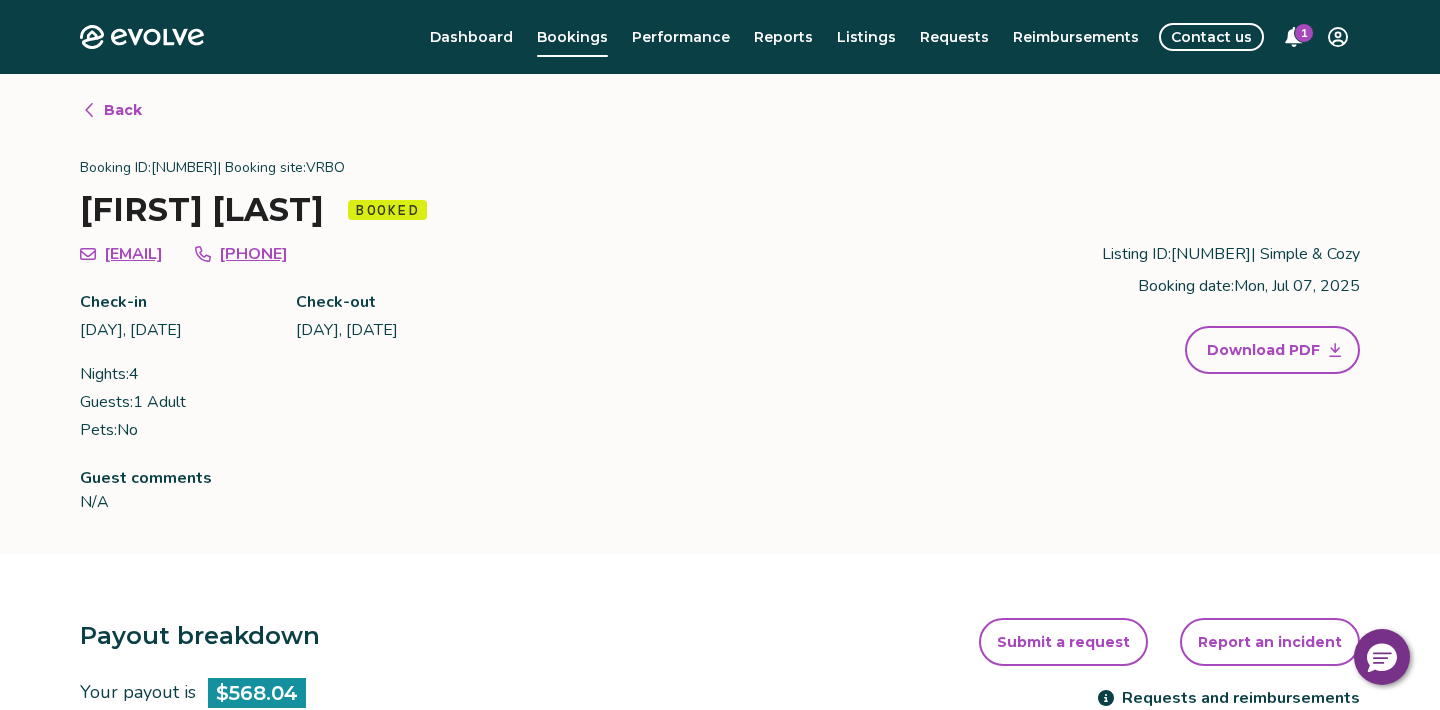 click 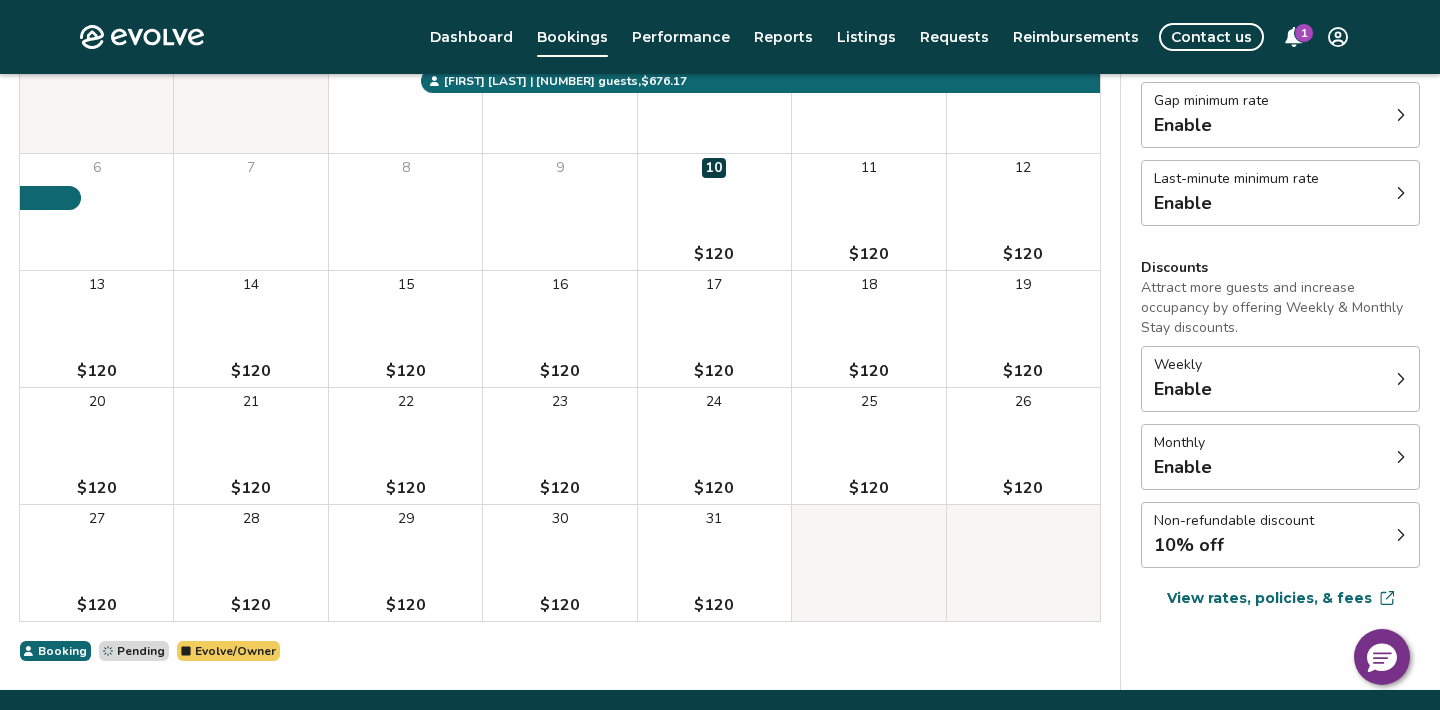 scroll, scrollTop: 0, scrollLeft: 0, axis: both 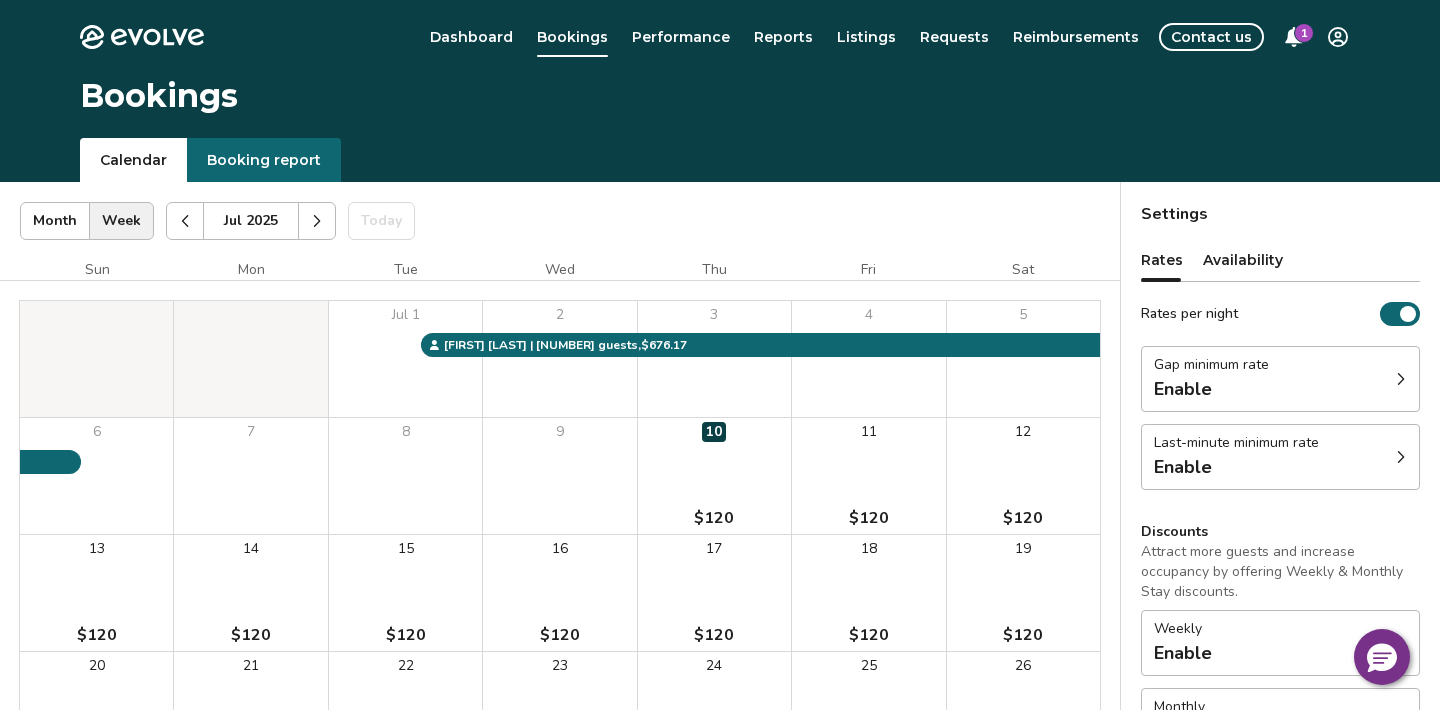click 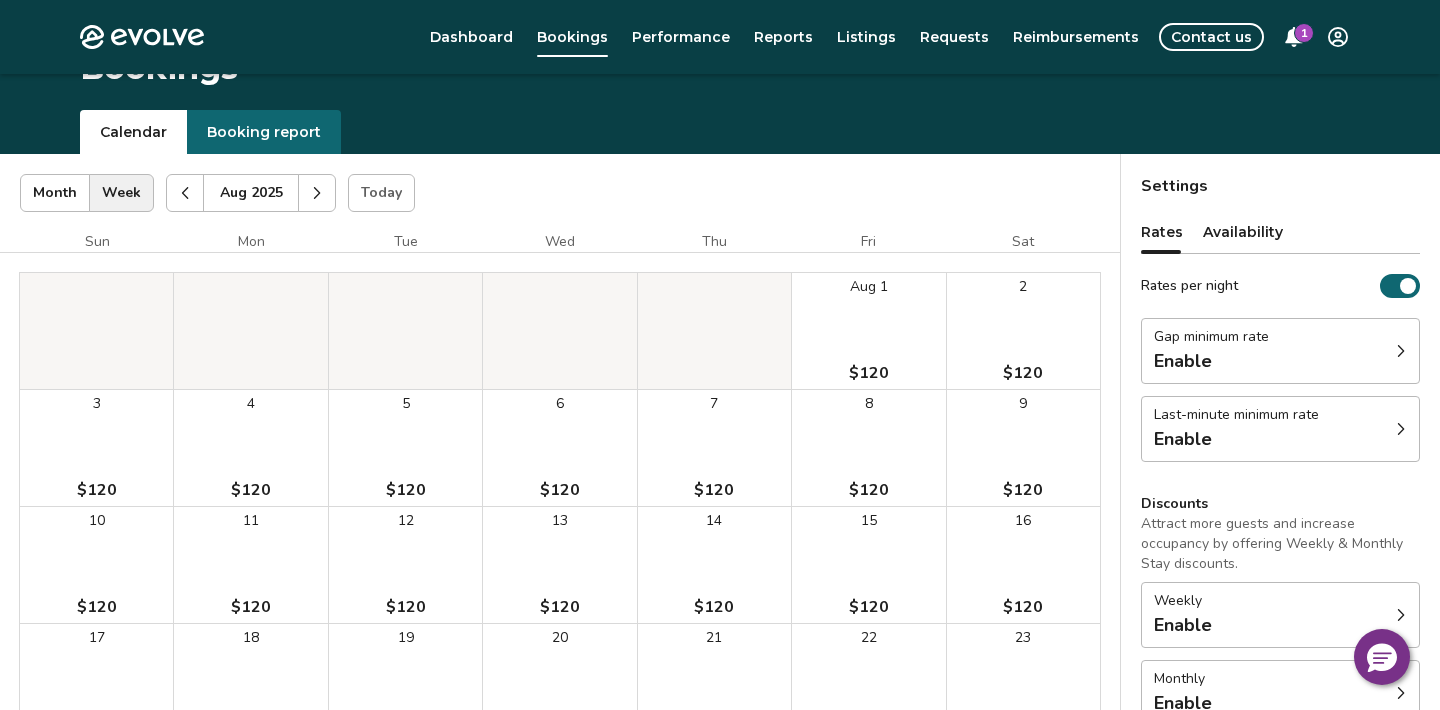 scroll, scrollTop: 0, scrollLeft: 0, axis: both 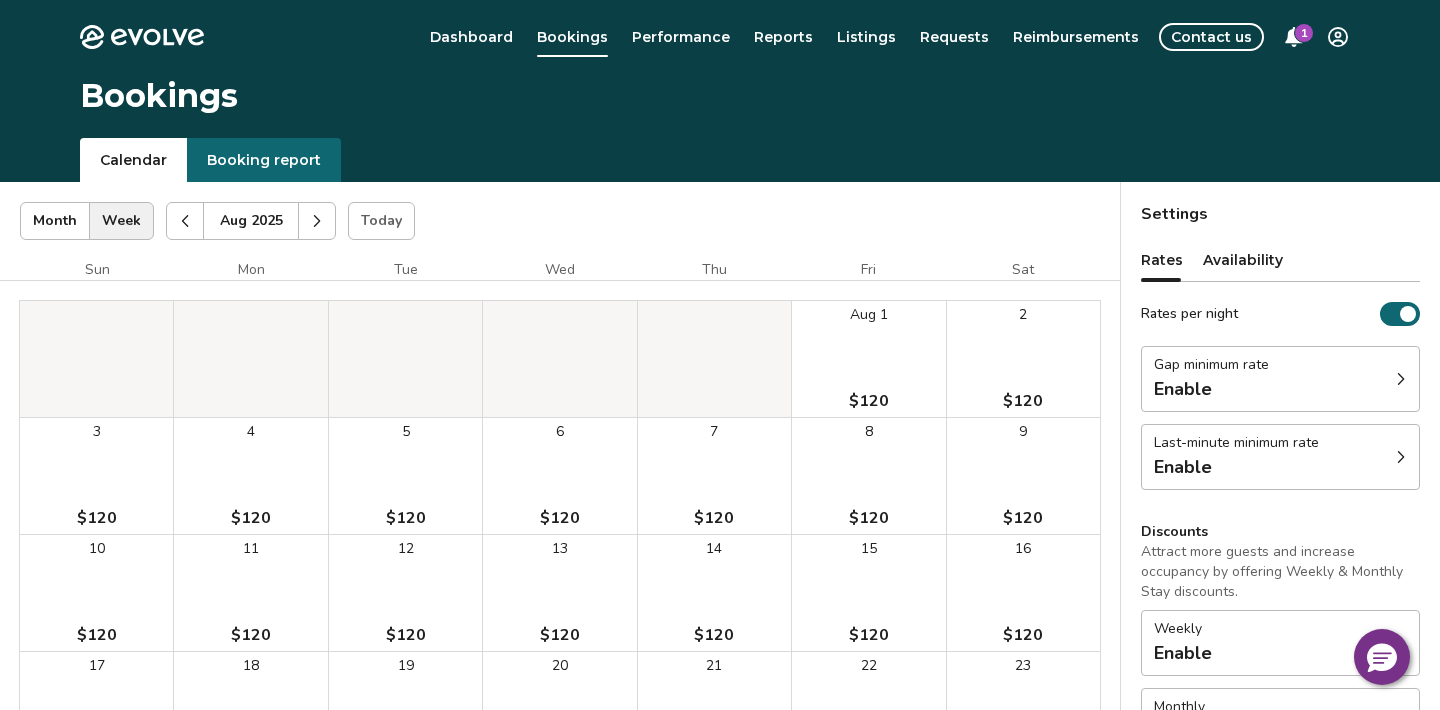 click 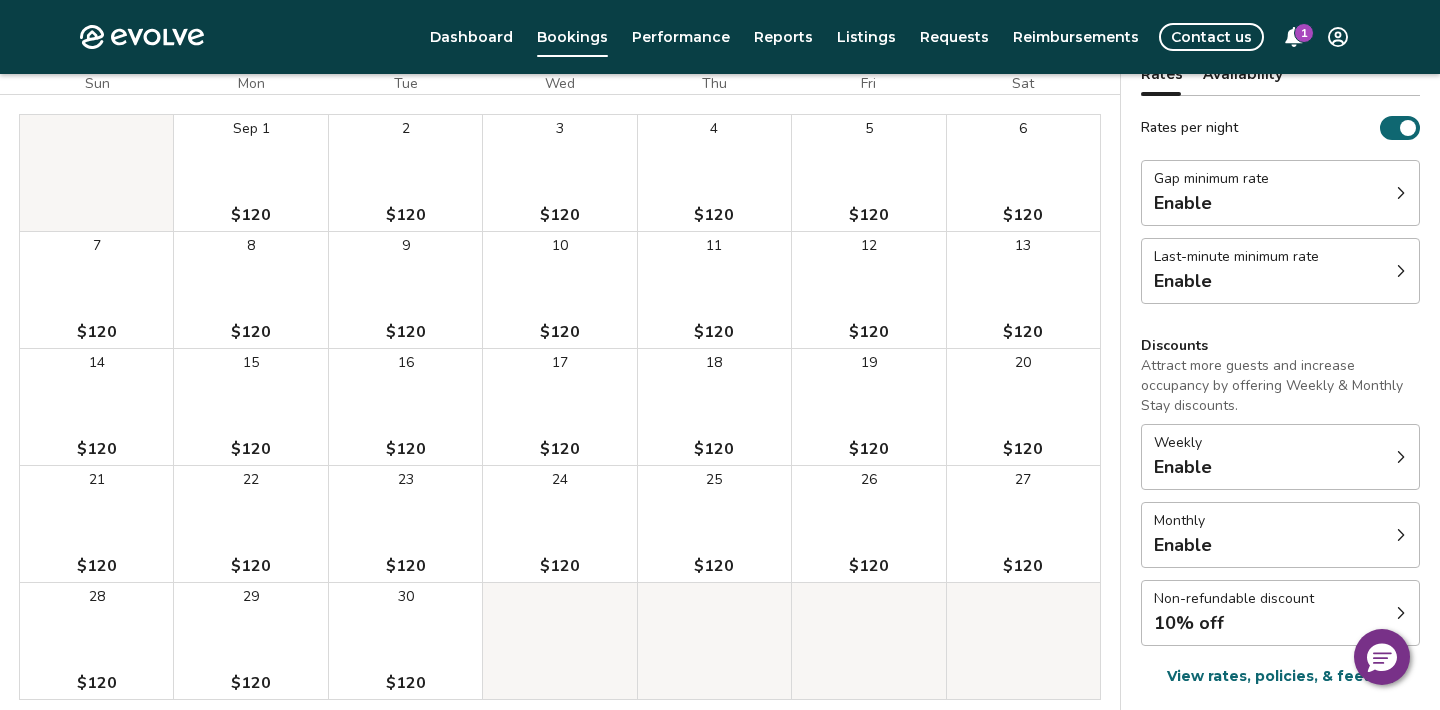 scroll, scrollTop: 0, scrollLeft: 0, axis: both 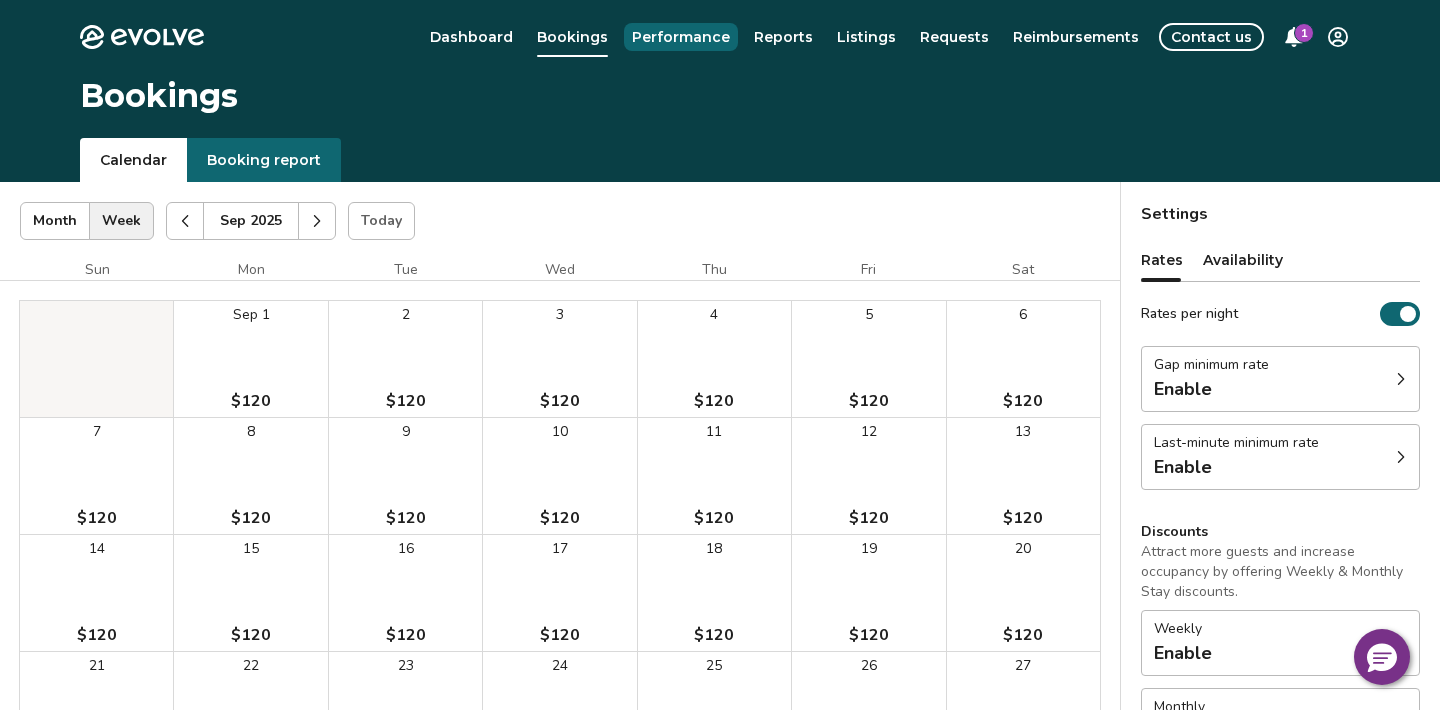 click on "Performance" at bounding box center [681, 37] 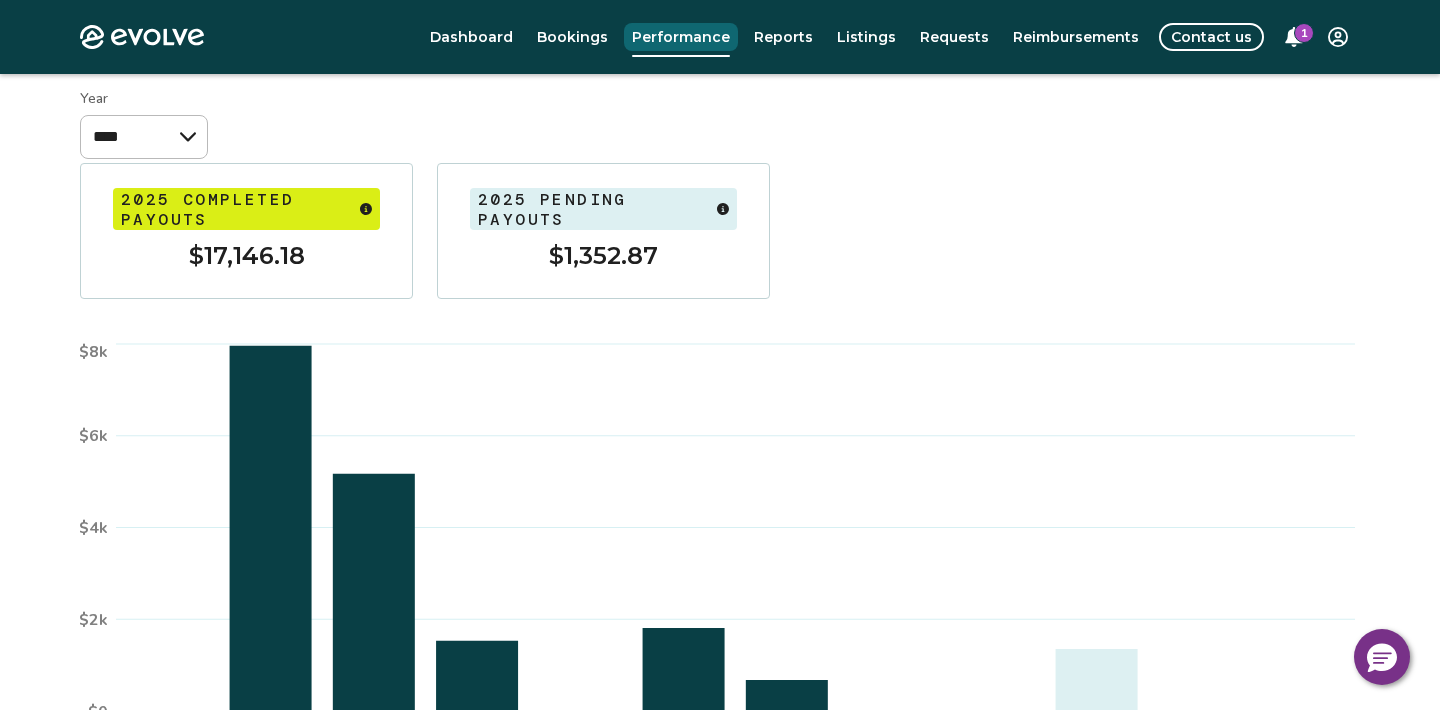 scroll, scrollTop: 164, scrollLeft: 0, axis: vertical 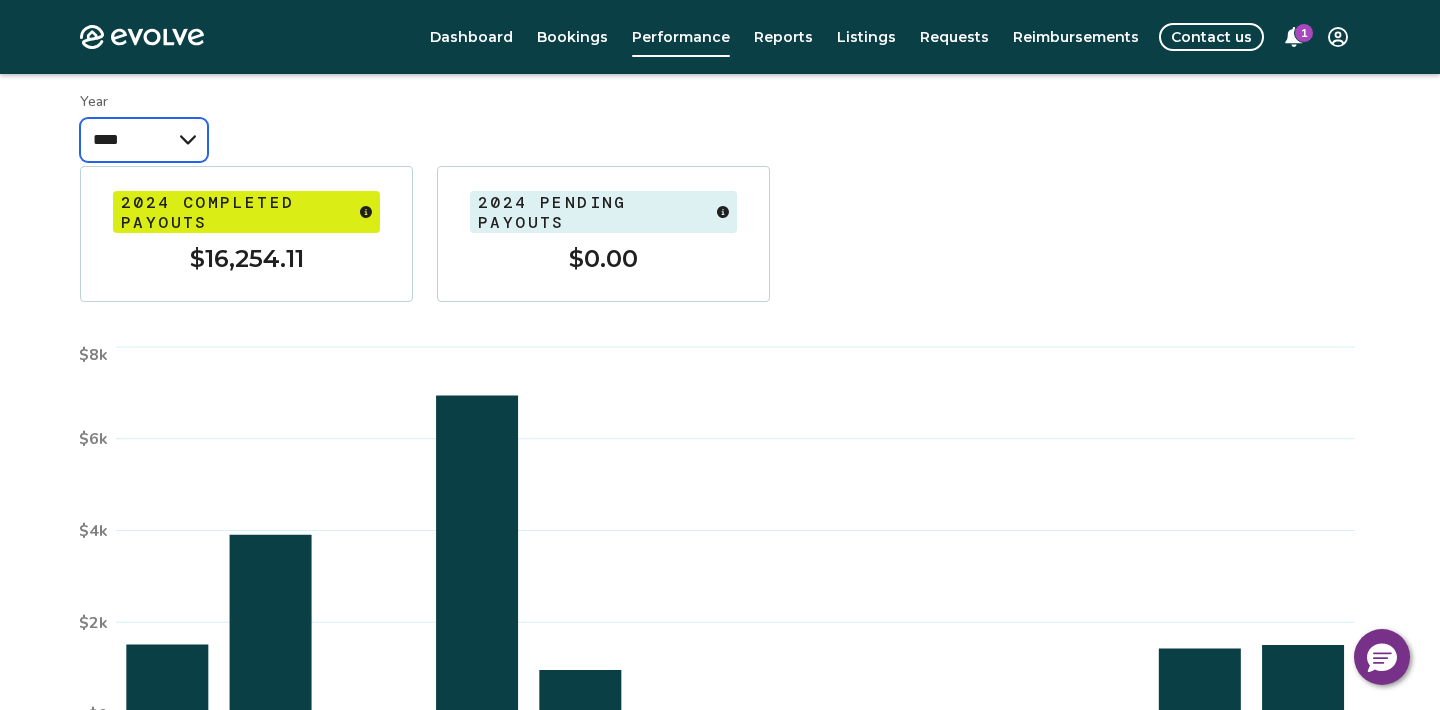 select on "****" 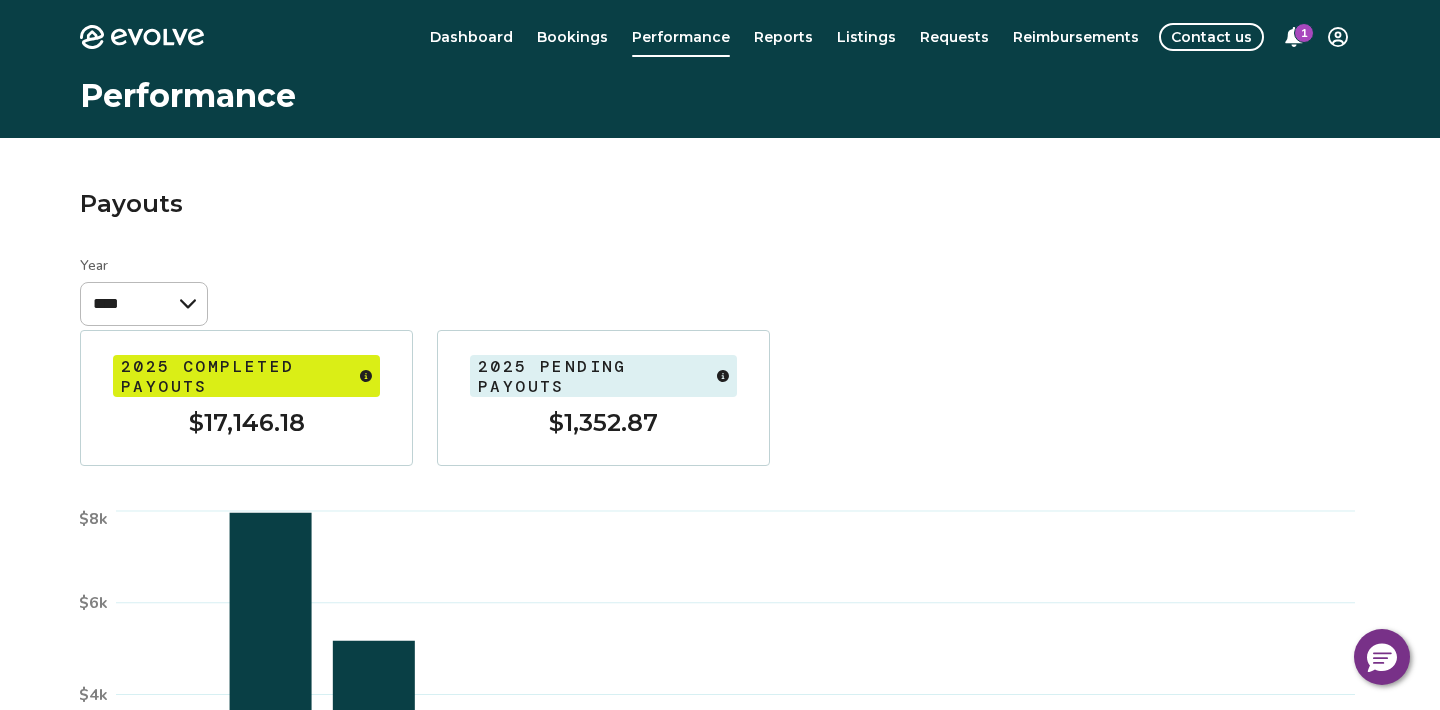 scroll, scrollTop: 152, scrollLeft: 0, axis: vertical 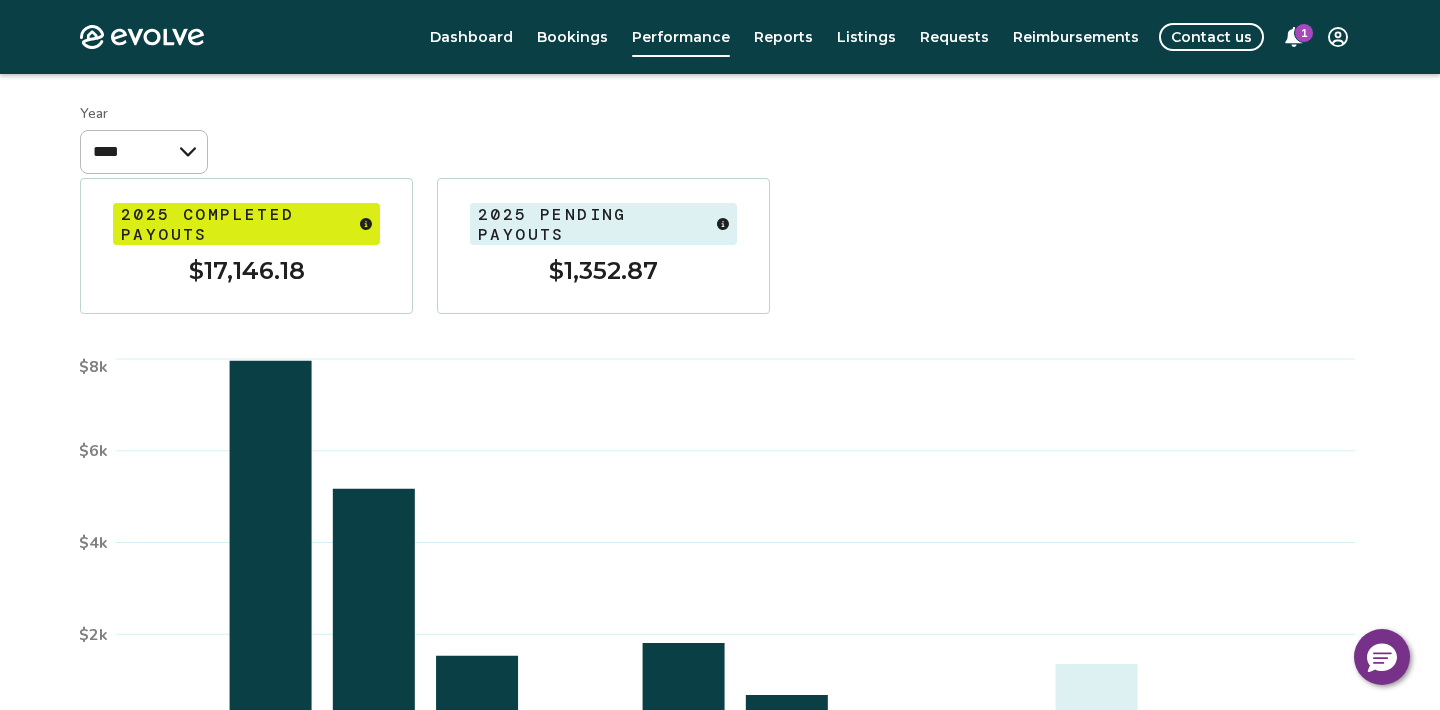 click 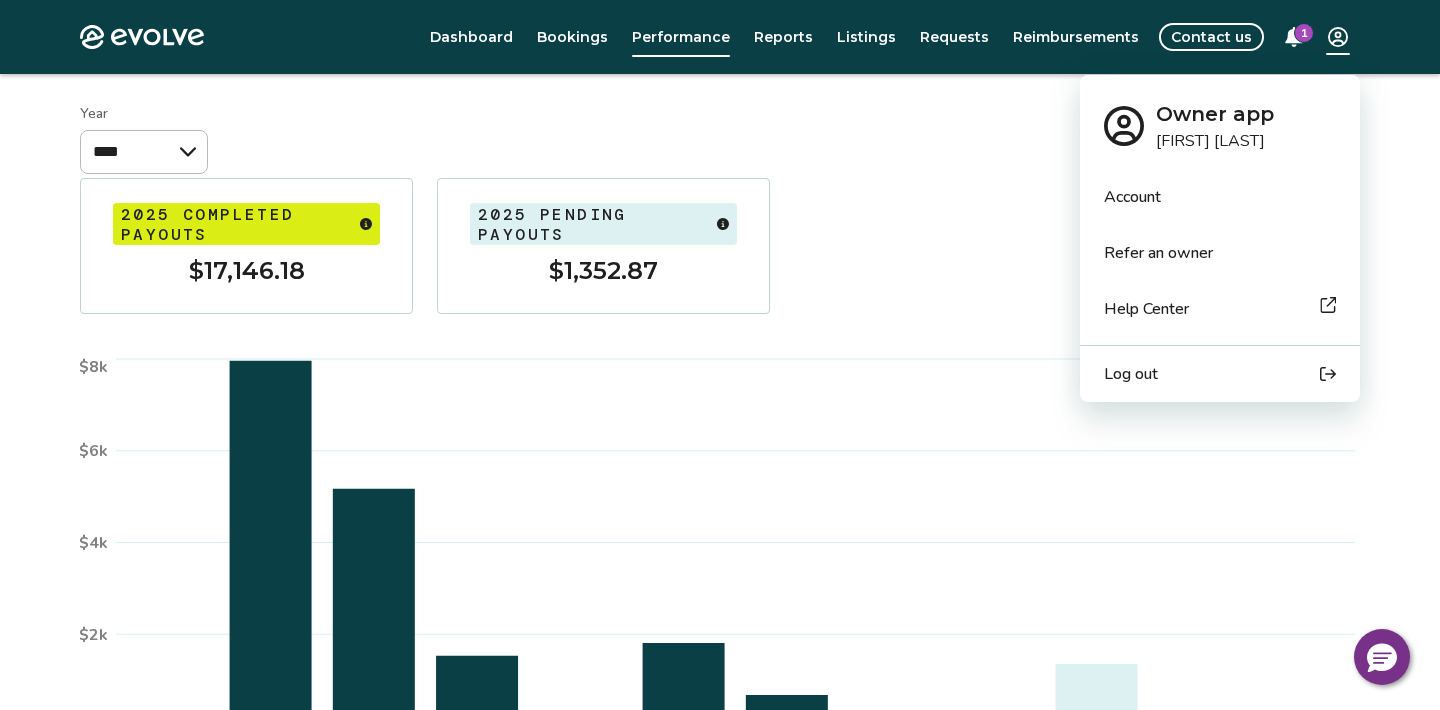 click on "Log out" at bounding box center (1131, 374) 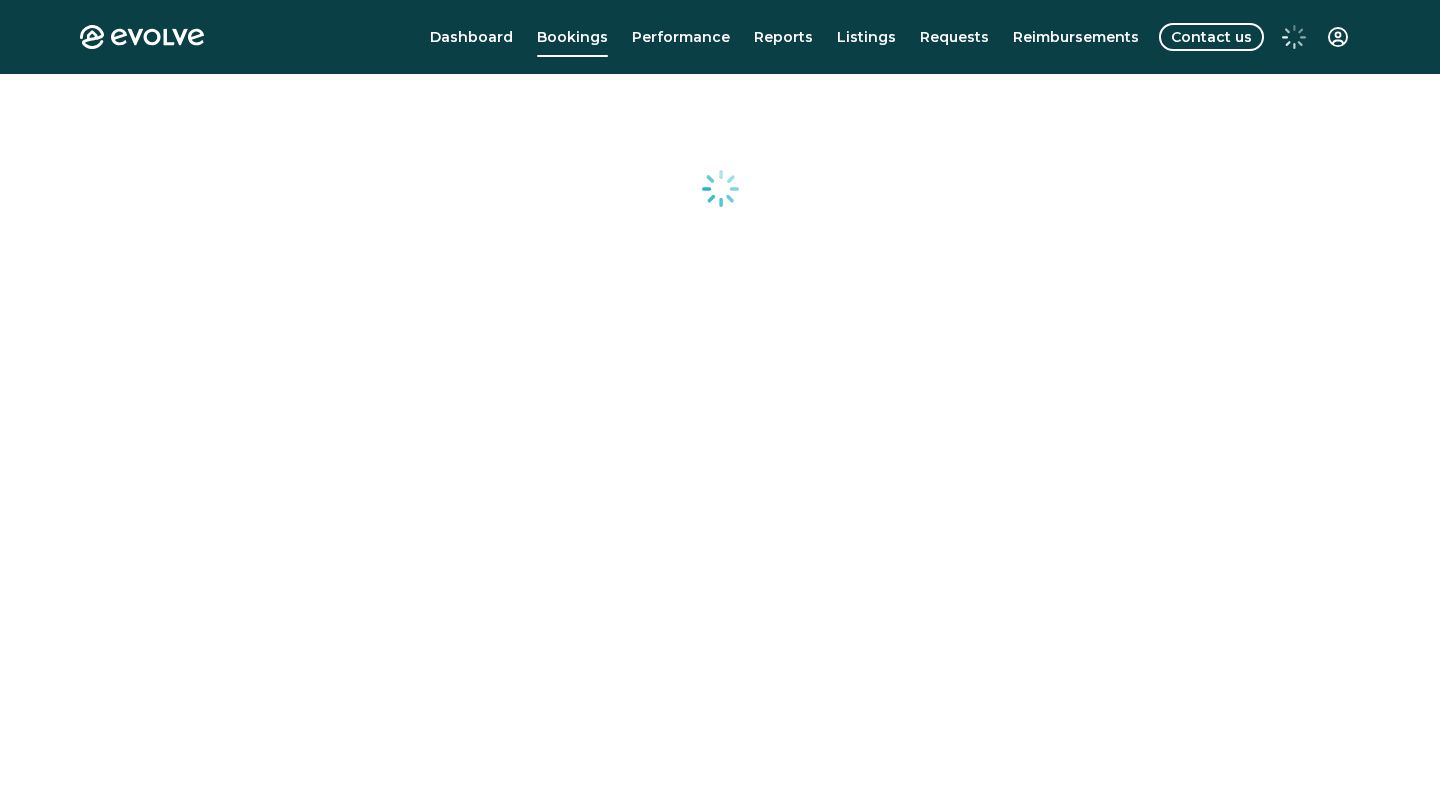 scroll, scrollTop: 0, scrollLeft: 0, axis: both 